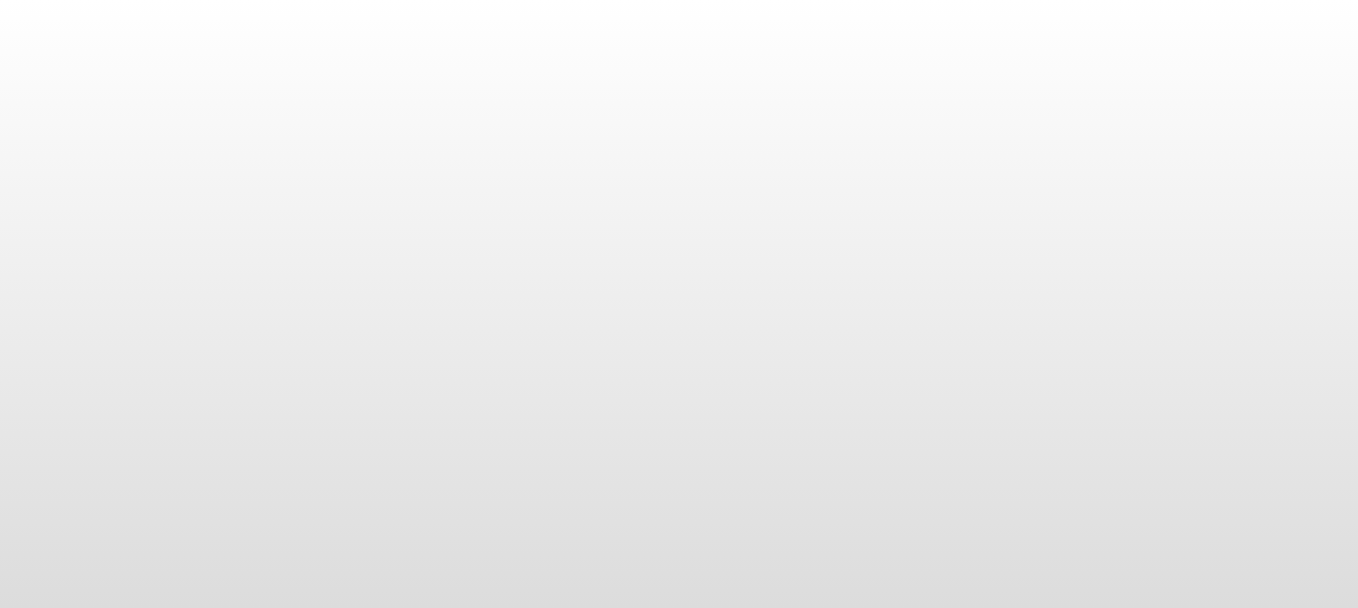 scroll, scrollTop: 0, scrollLeft: 0, axis: both 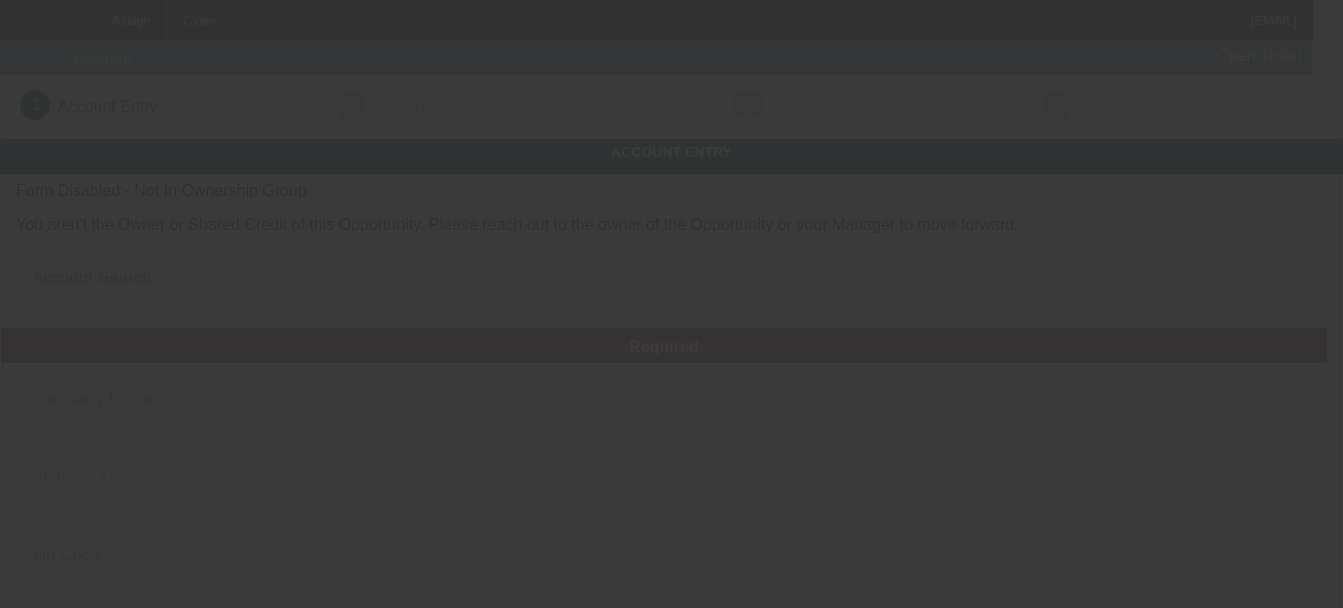 type on "[DATE]" 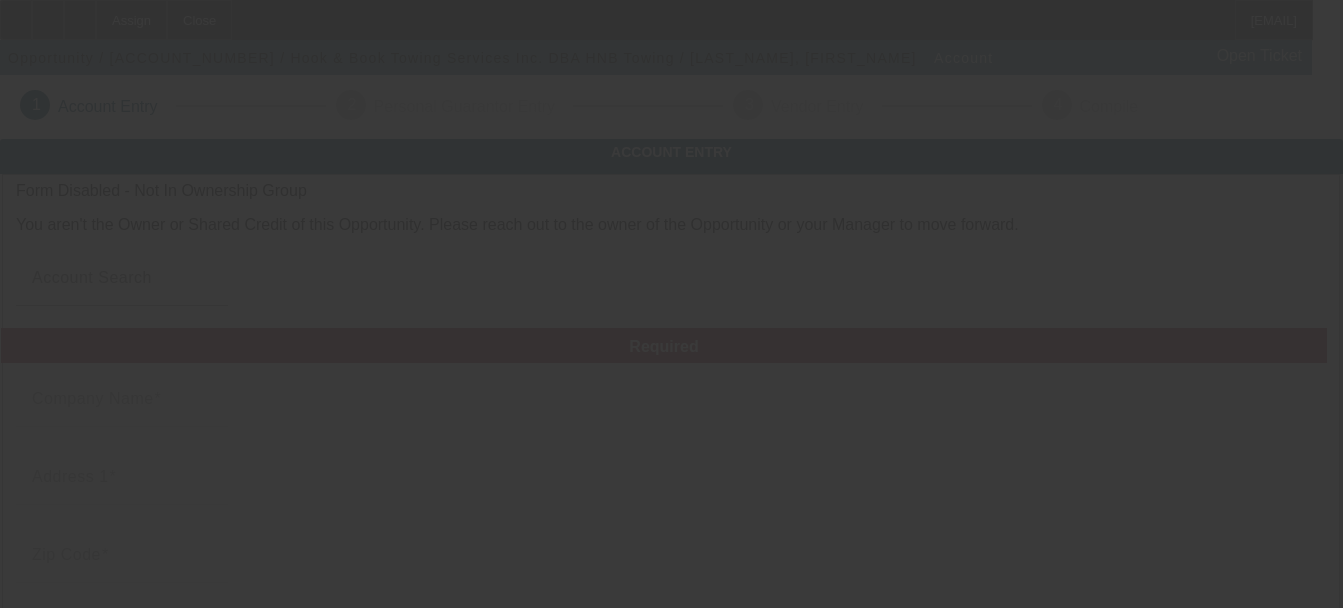 type on "Hook & Book Towing Services Inc." 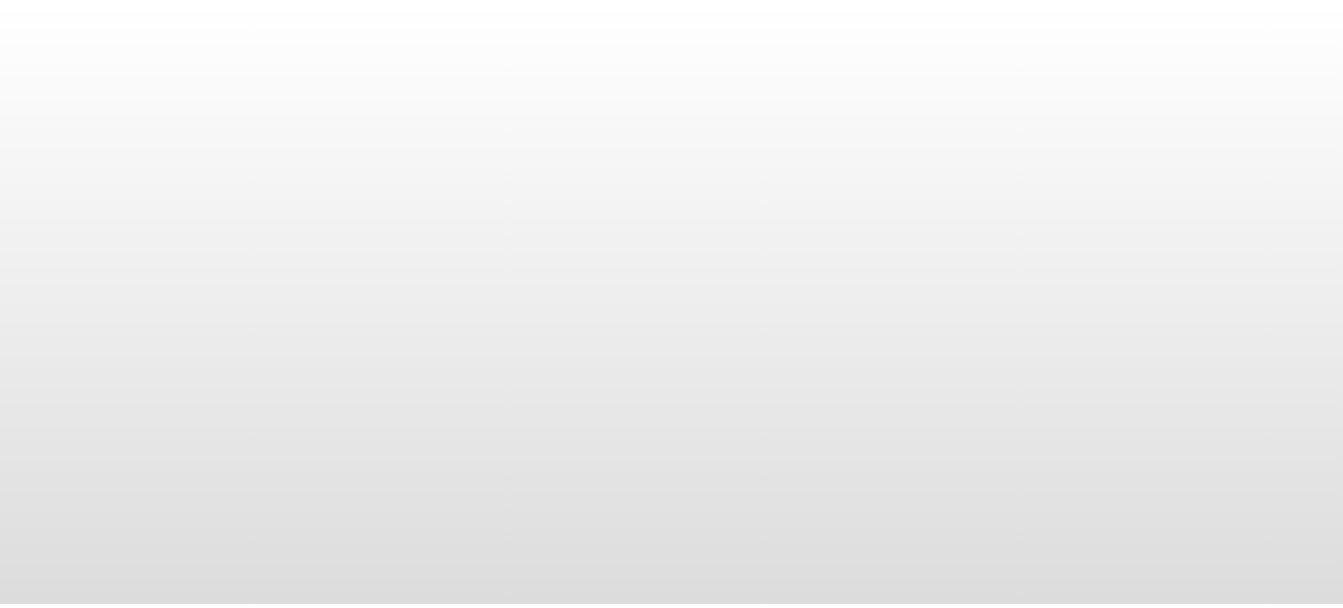 scroll, scrollTop: 0, scrollLeft: 0, axis: both 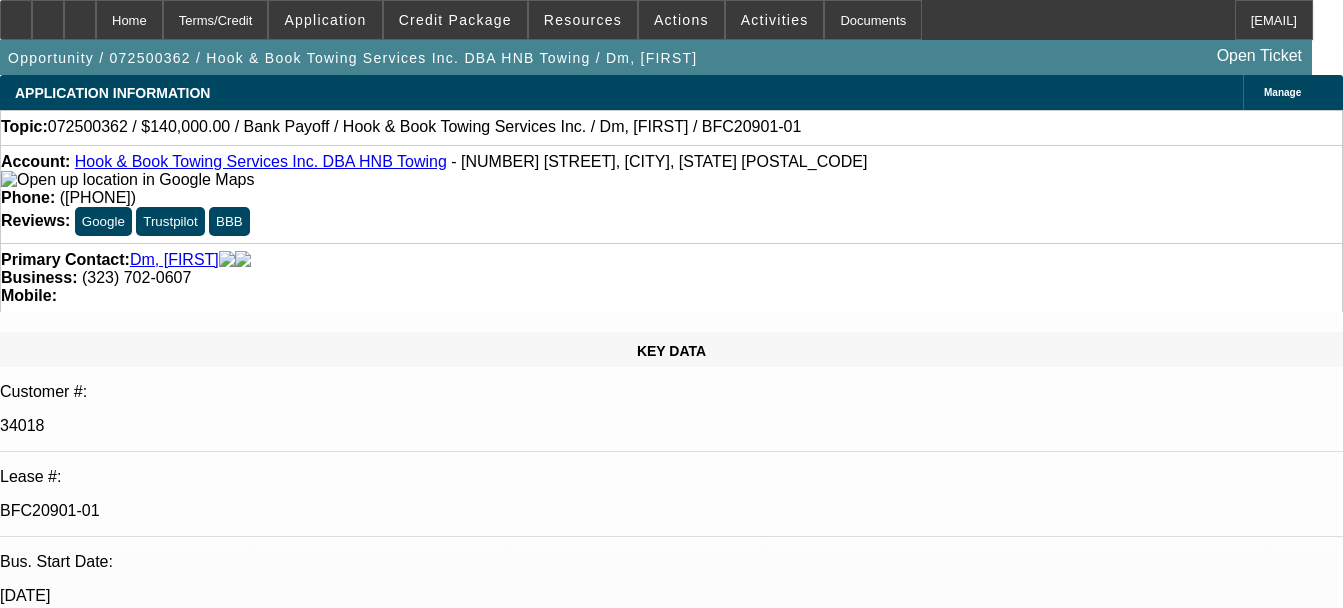 select on "0" 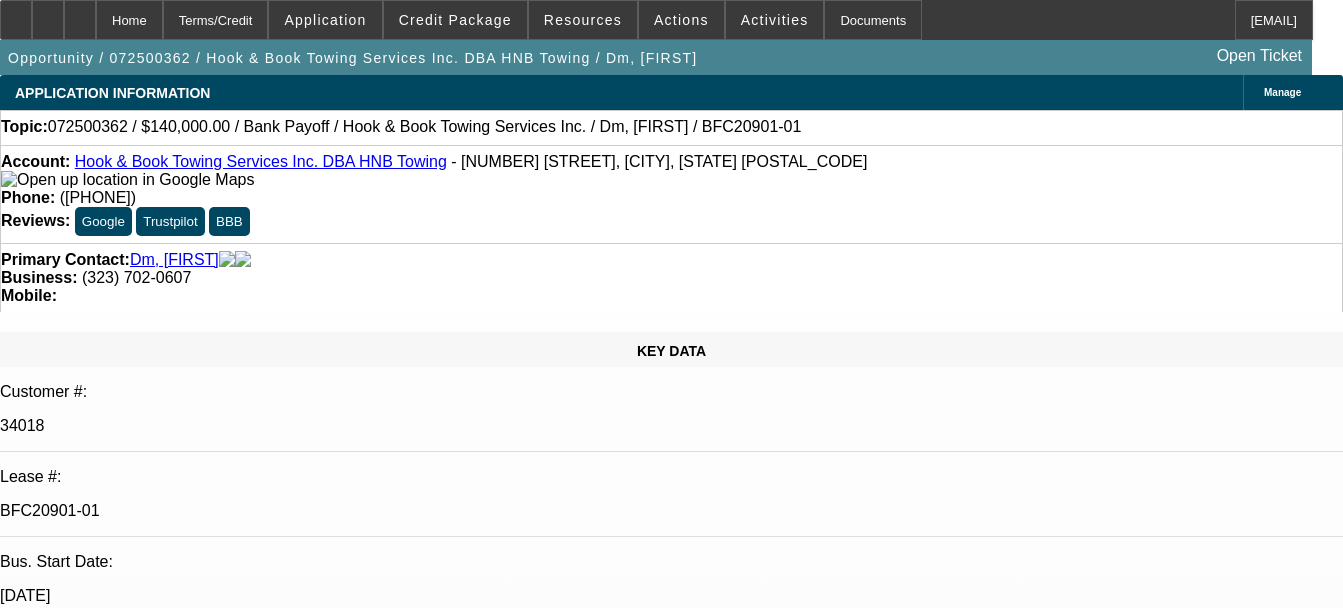 select on "1" 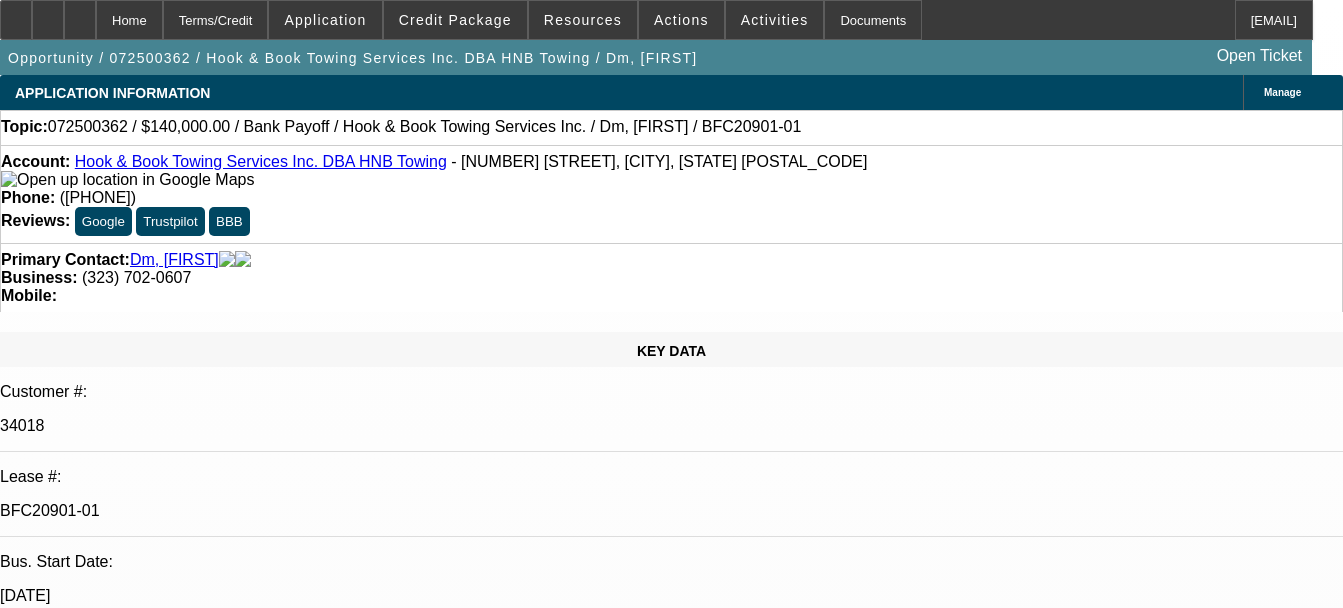 drag, startPoint x: 261, startPoint y: 356, endPoint x: 176, endPoint y: 361, distance: 85.146935 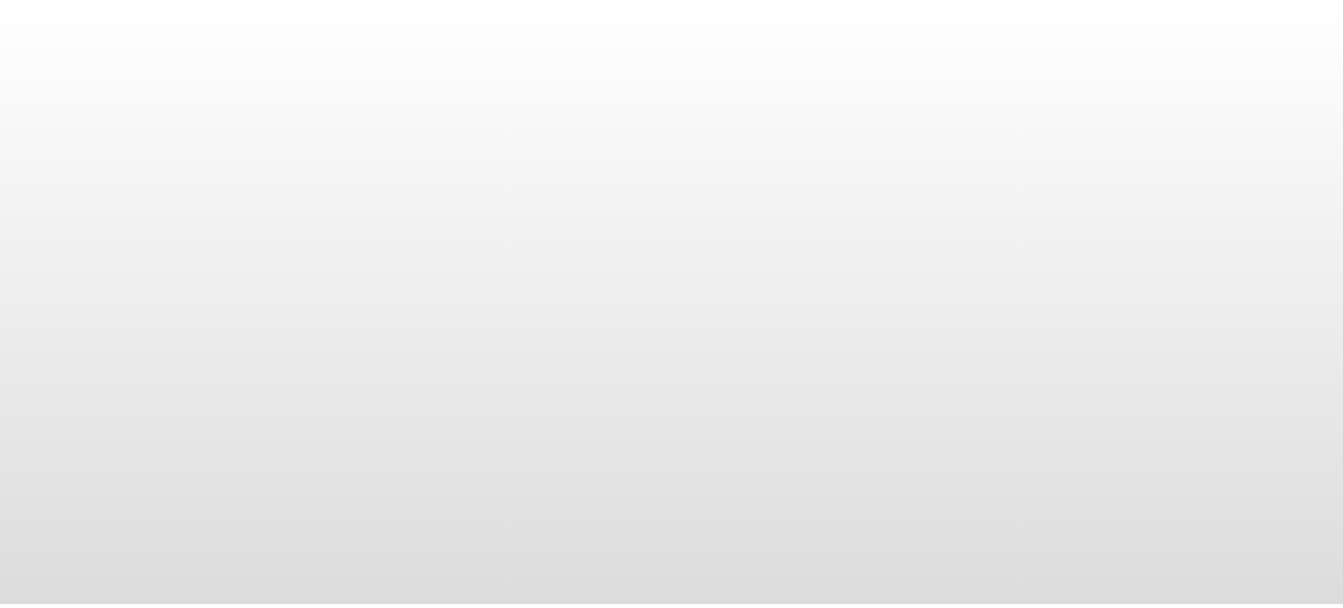 scroll, scrollTop: 0, scrollLeft: 0, axis: both 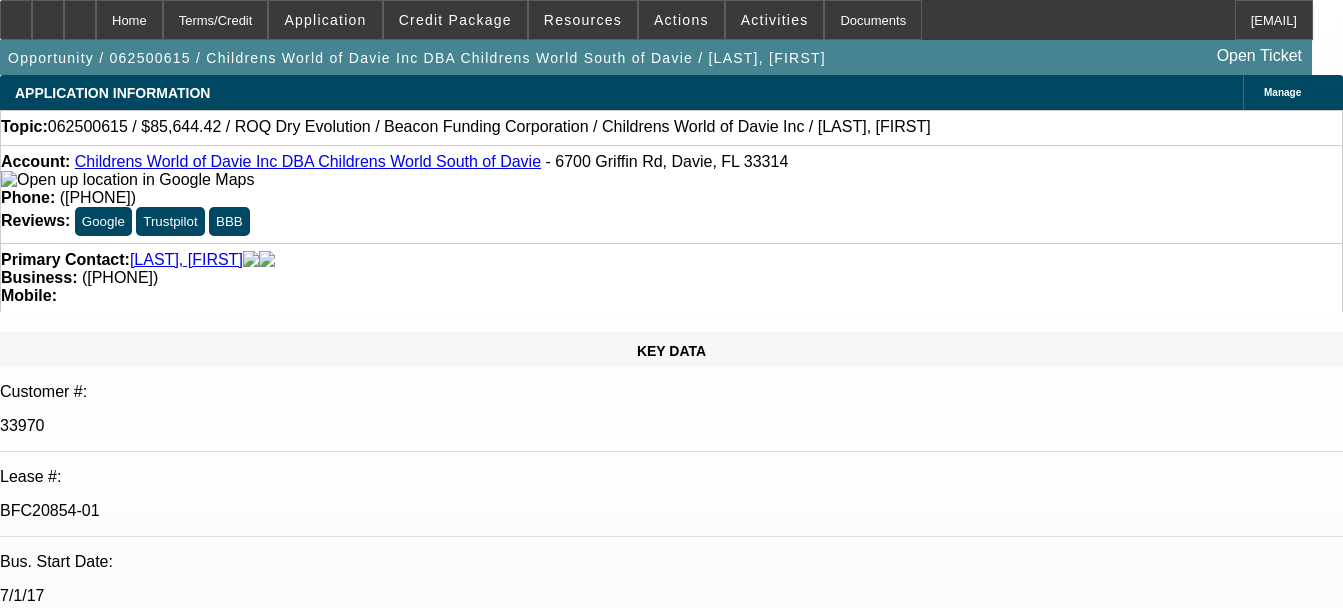 select on "0" 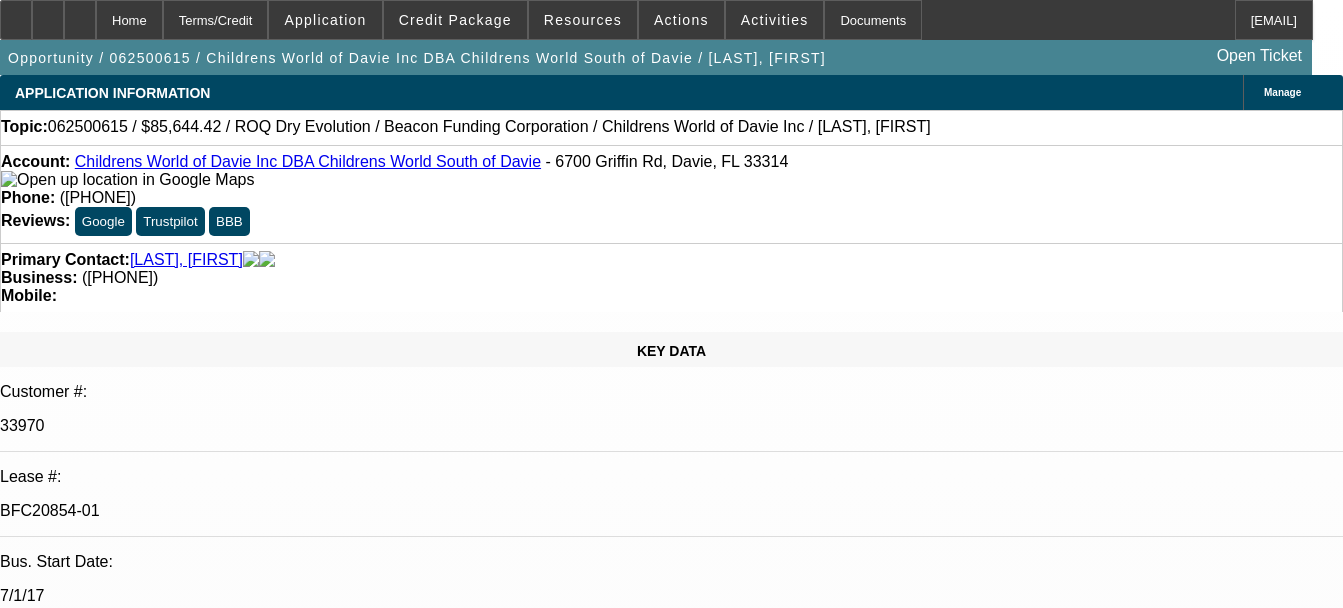 select on "1" 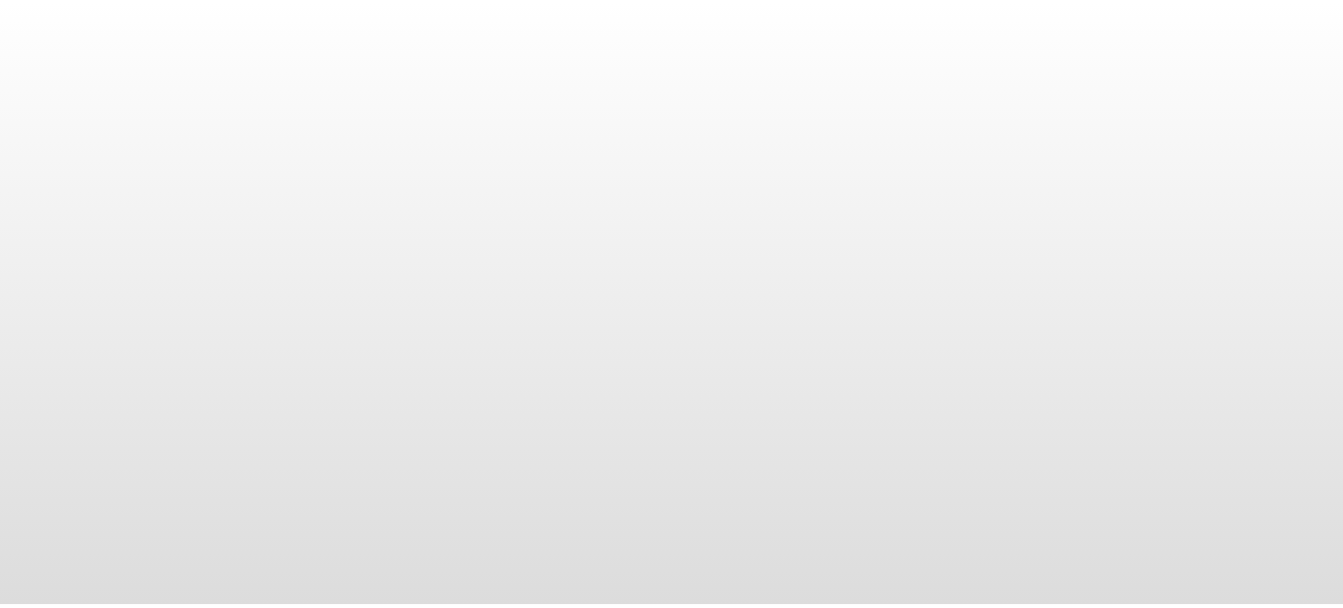 scroll, scrollTop: 0, scrollLeft: 0, axis: both 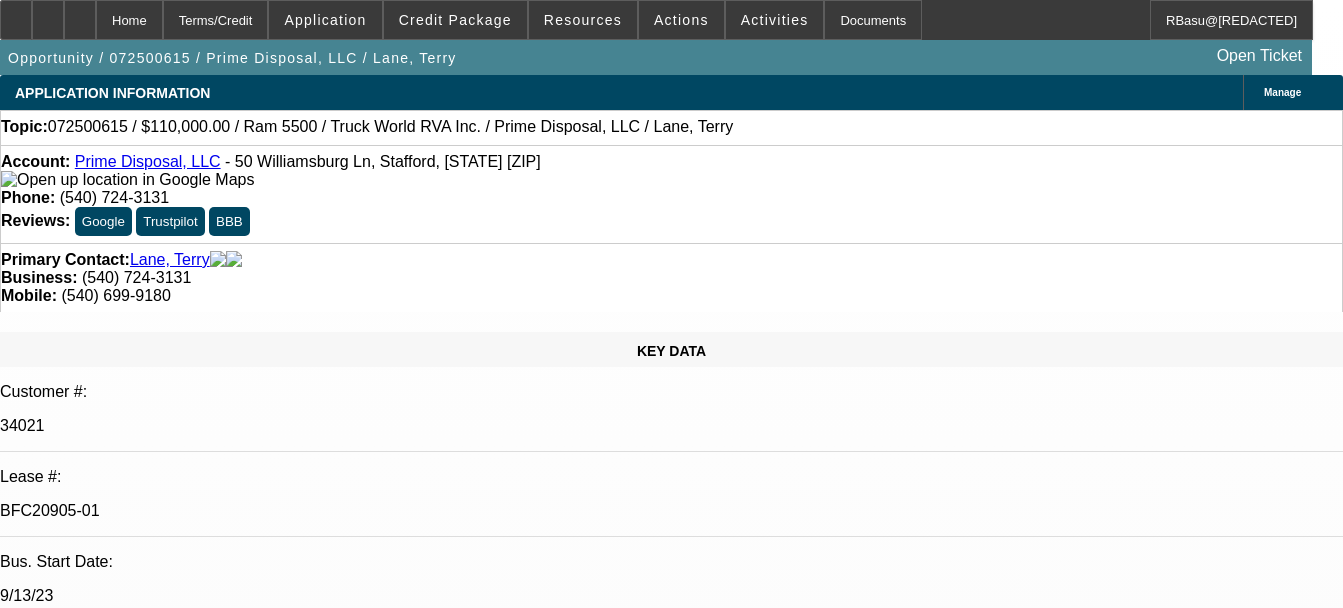 select on "0" 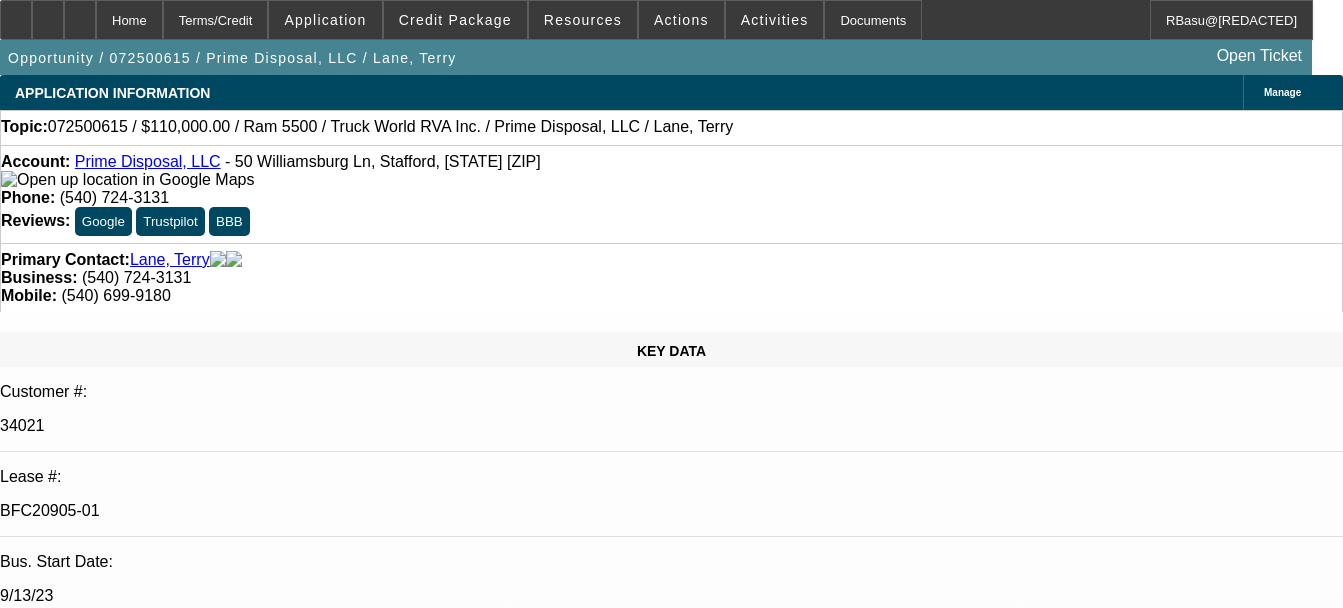 select on "1" 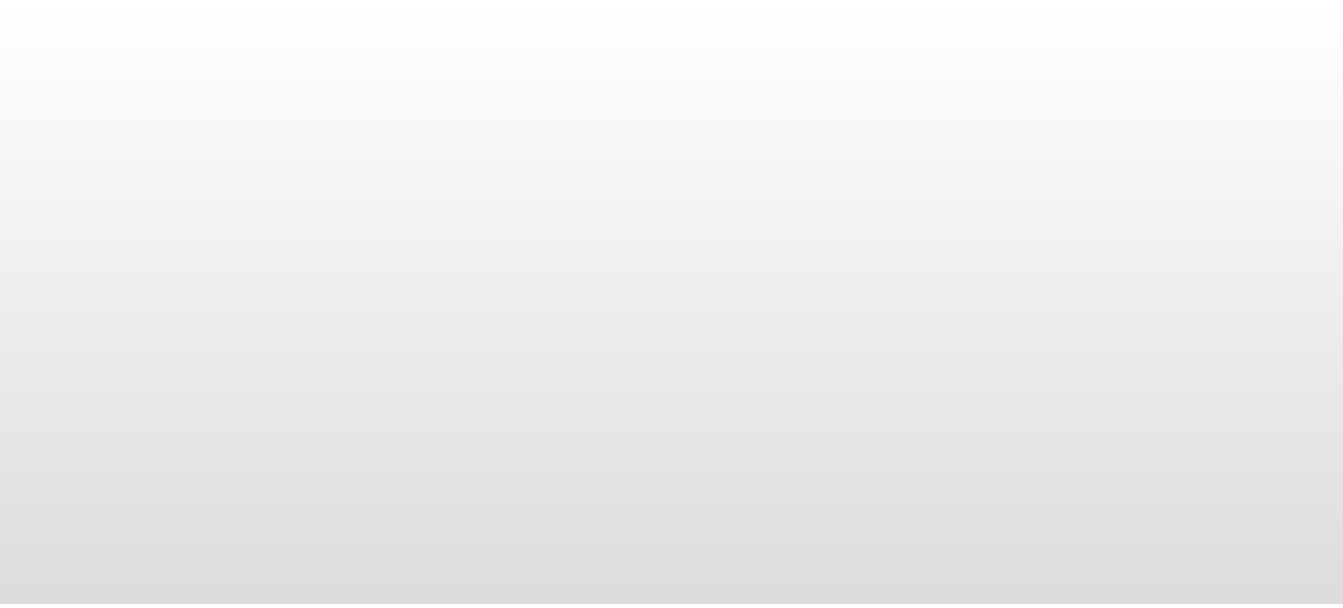 scroll, scrollTop: 0, scrollLeft: 0, axis: both 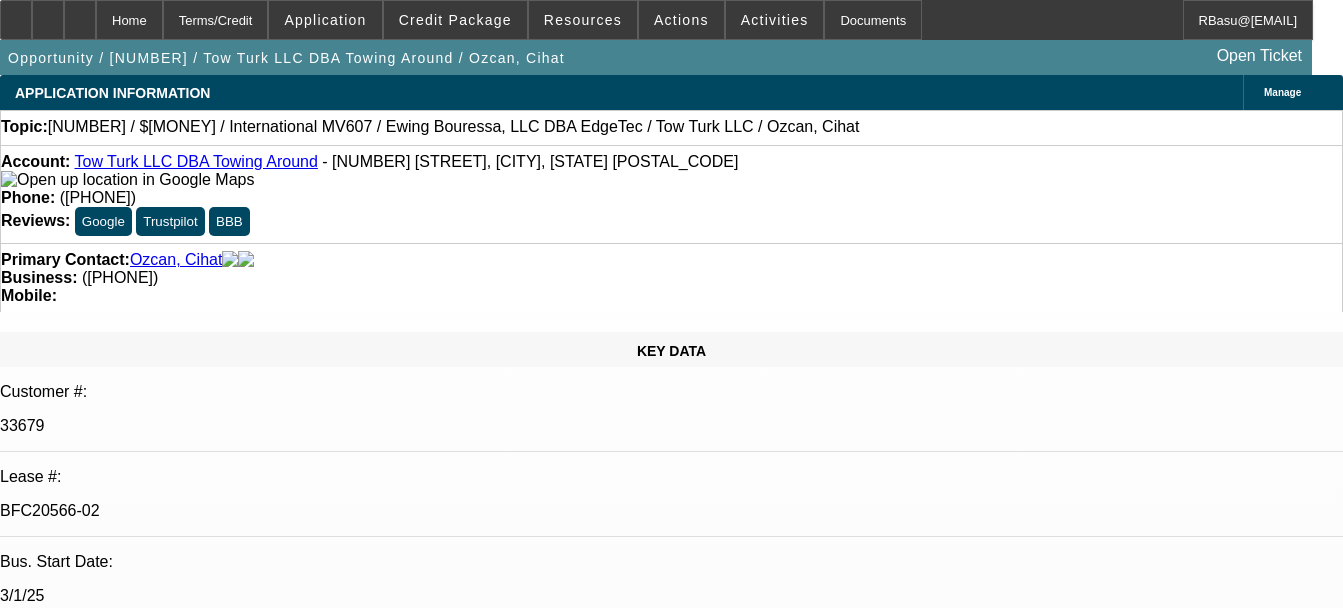 select on "0.15" 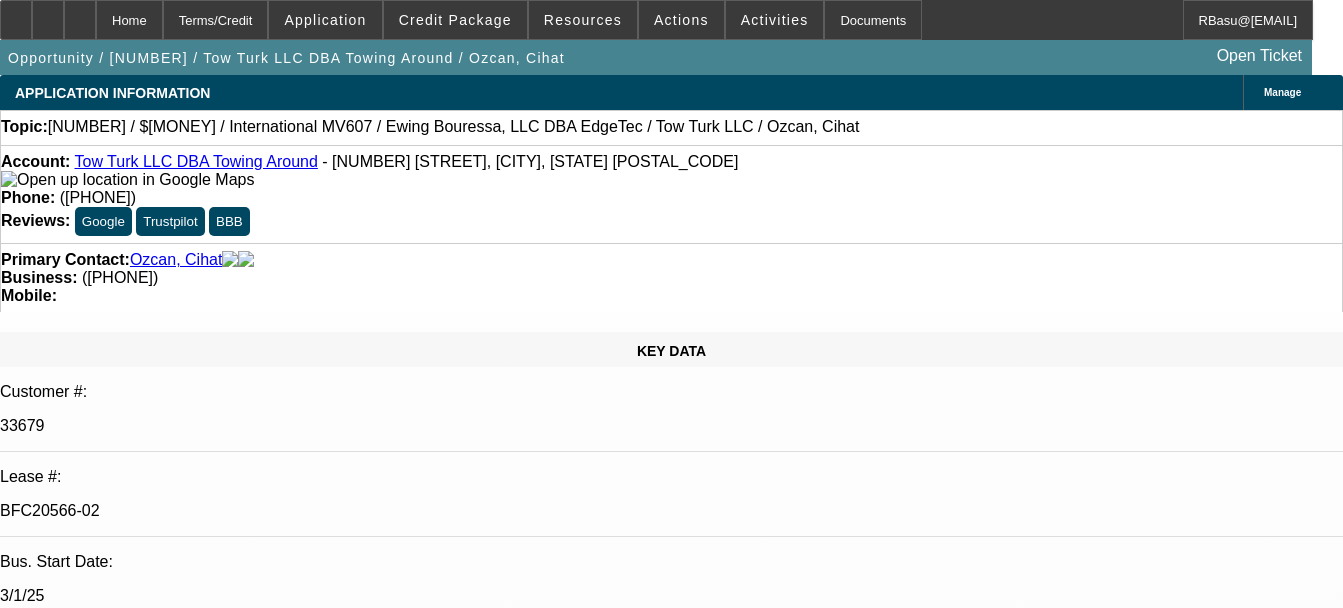 select on "1" 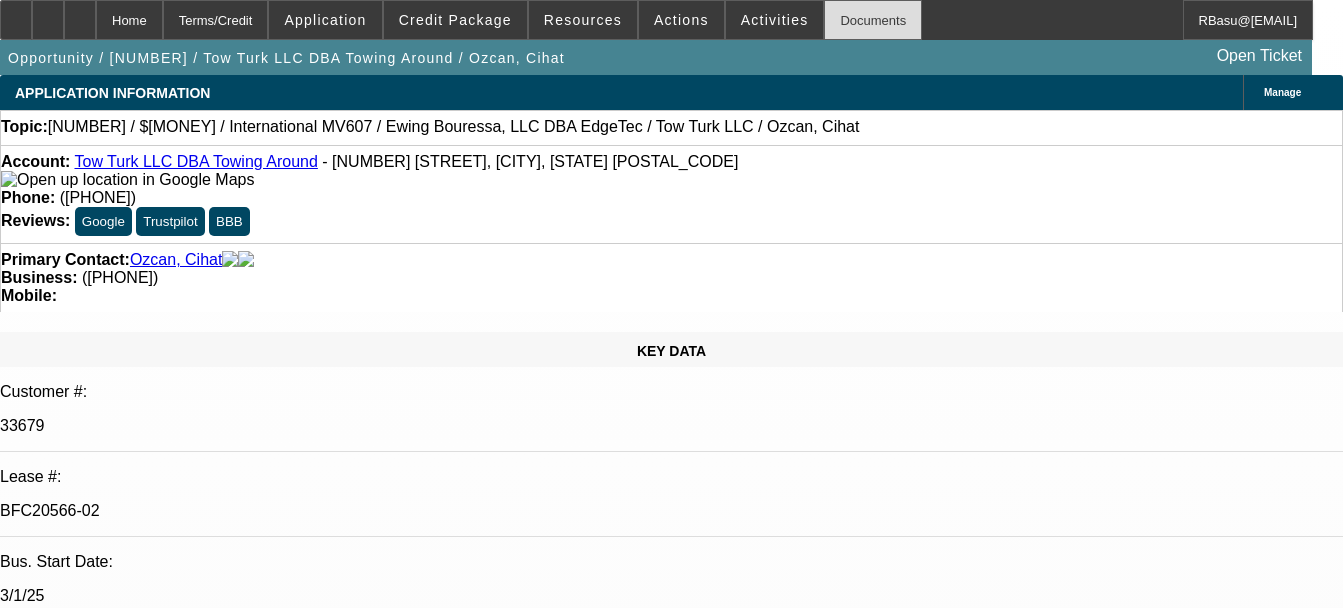 click on "Documents" at bounding box center [873, 20] 